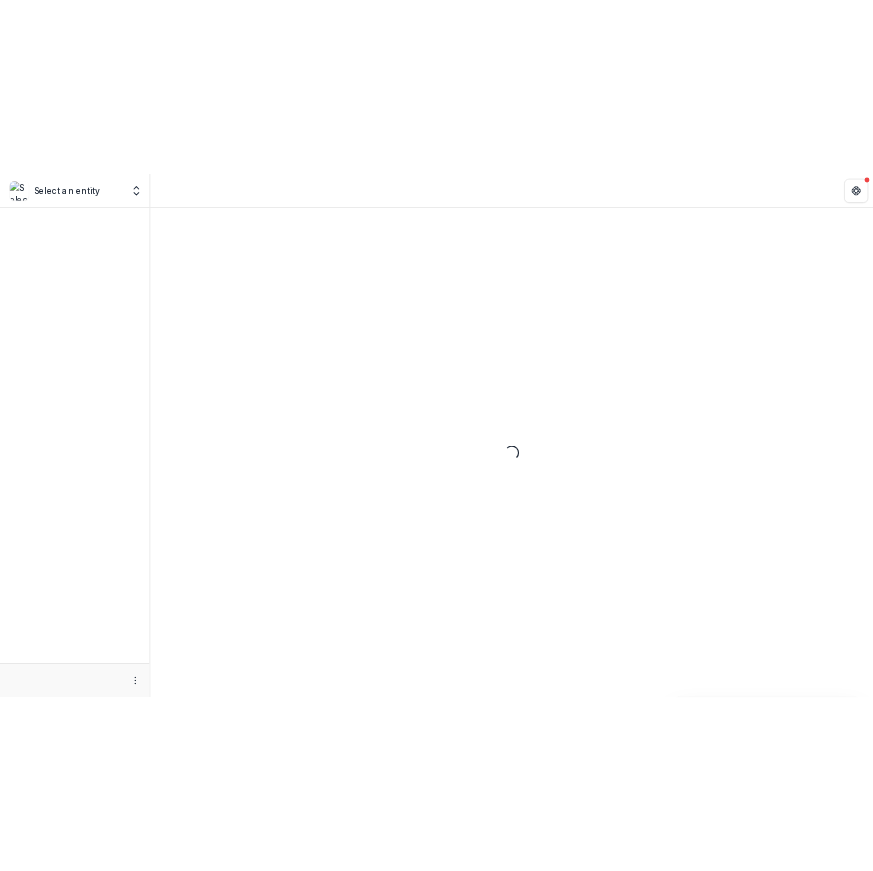 scroll, scrollTop: 0, scrollLeft: 0, axis: both 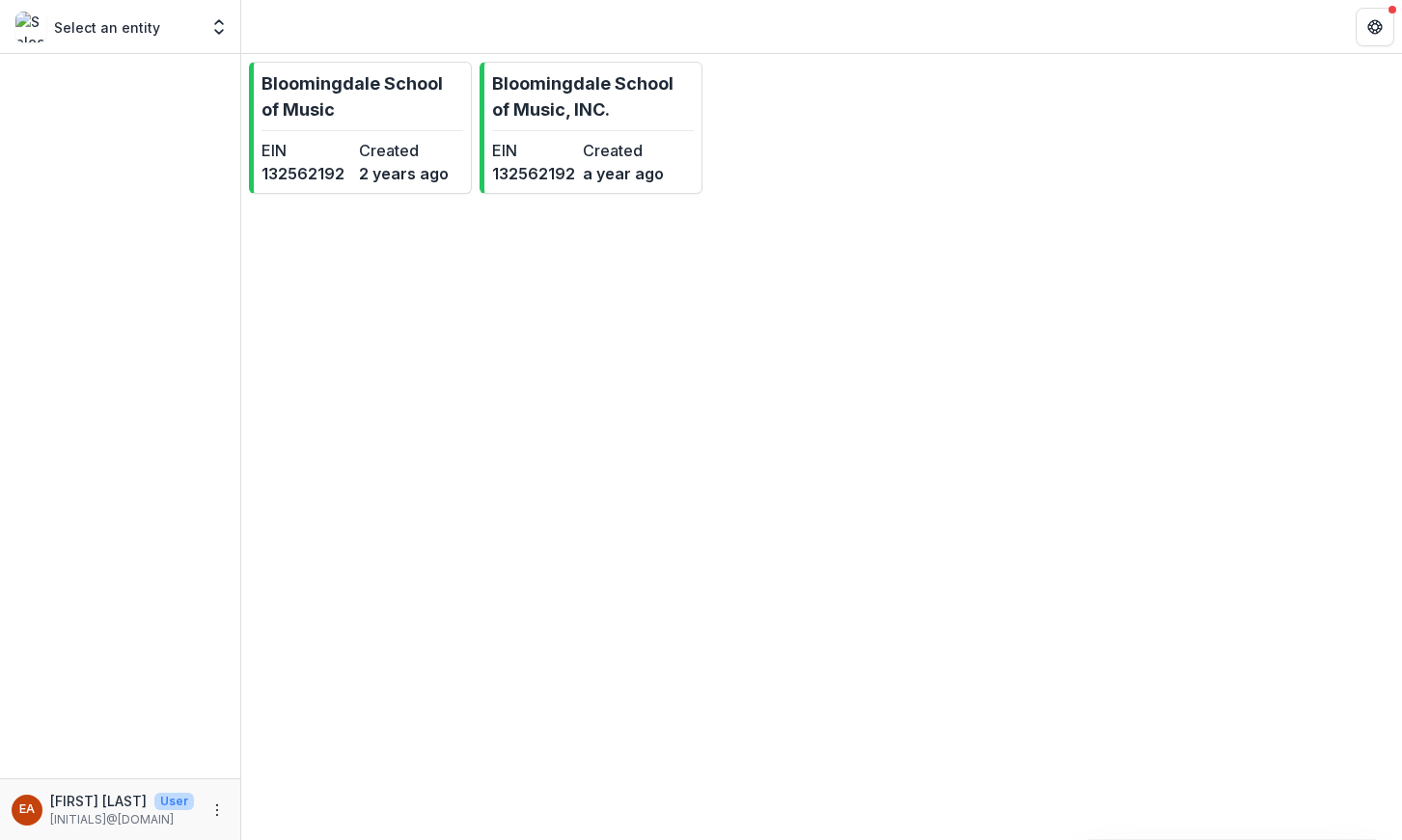 click on "Bloomingdale School of Music EIN 132562192 Created 2 years ago Bloomingdale School of Music, INC. EIN 132562192 Created a year ago" at bounding box center [821, 447] 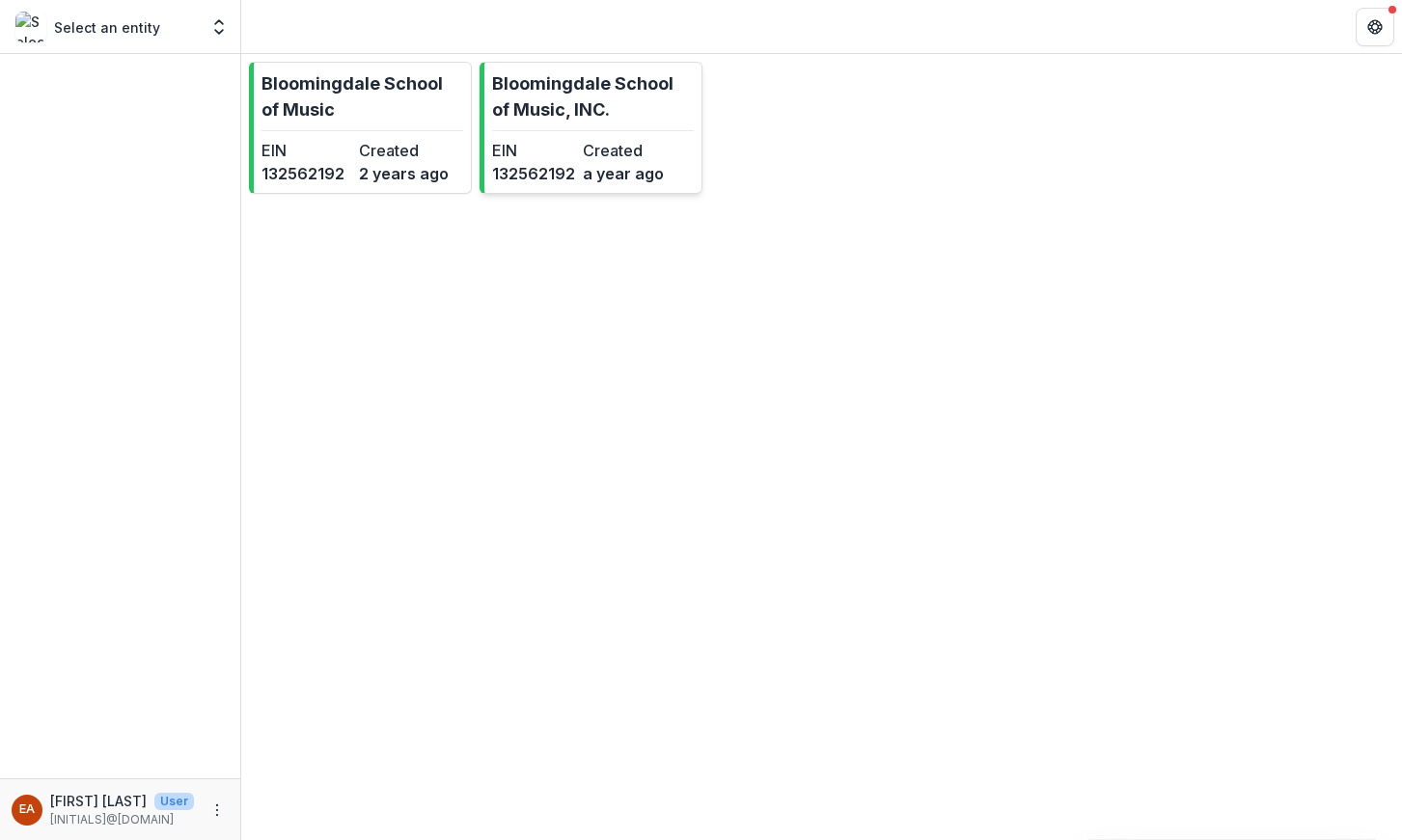 click on "Bloomingdale School of Music, INC." at bounding box center [592, 96] 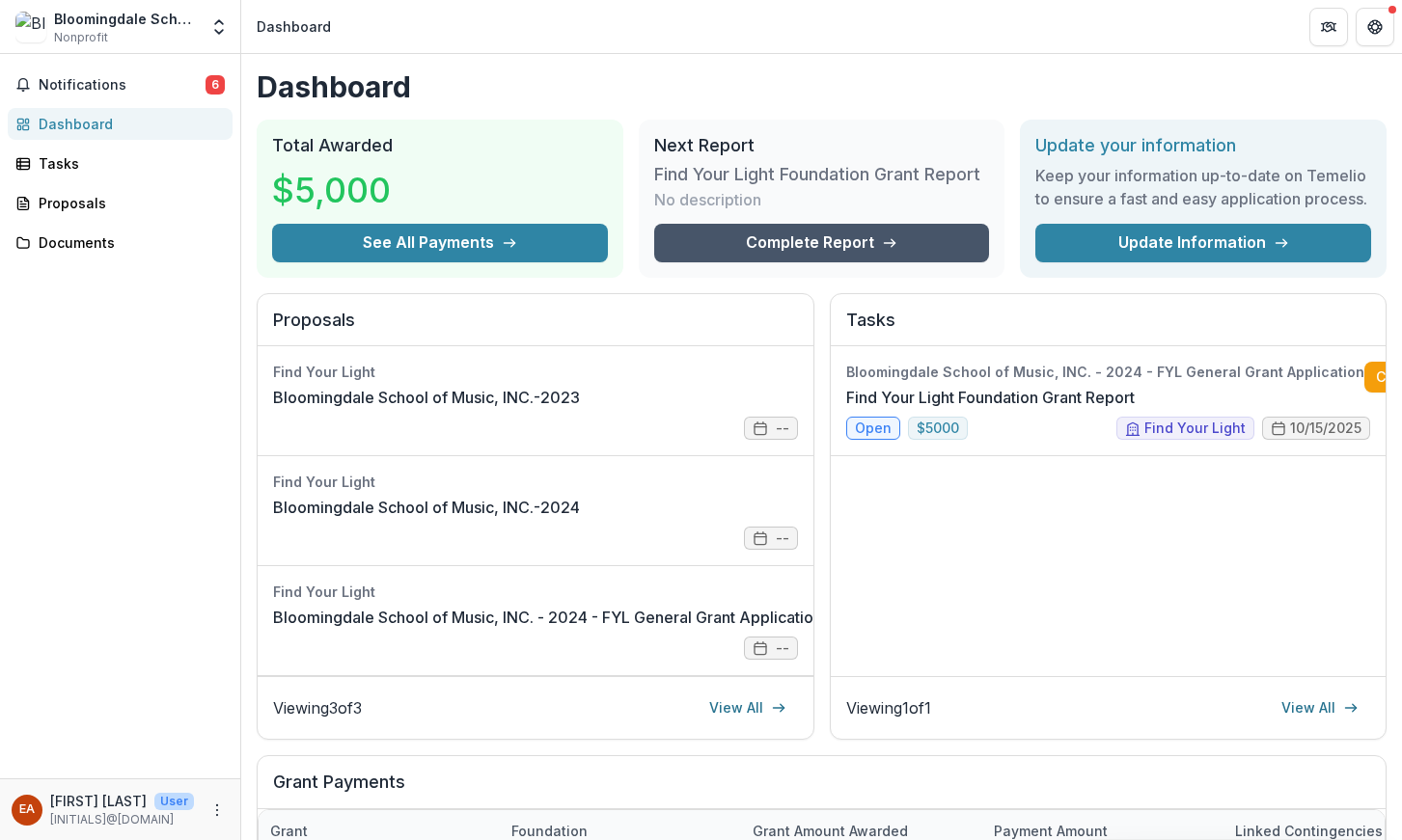 click 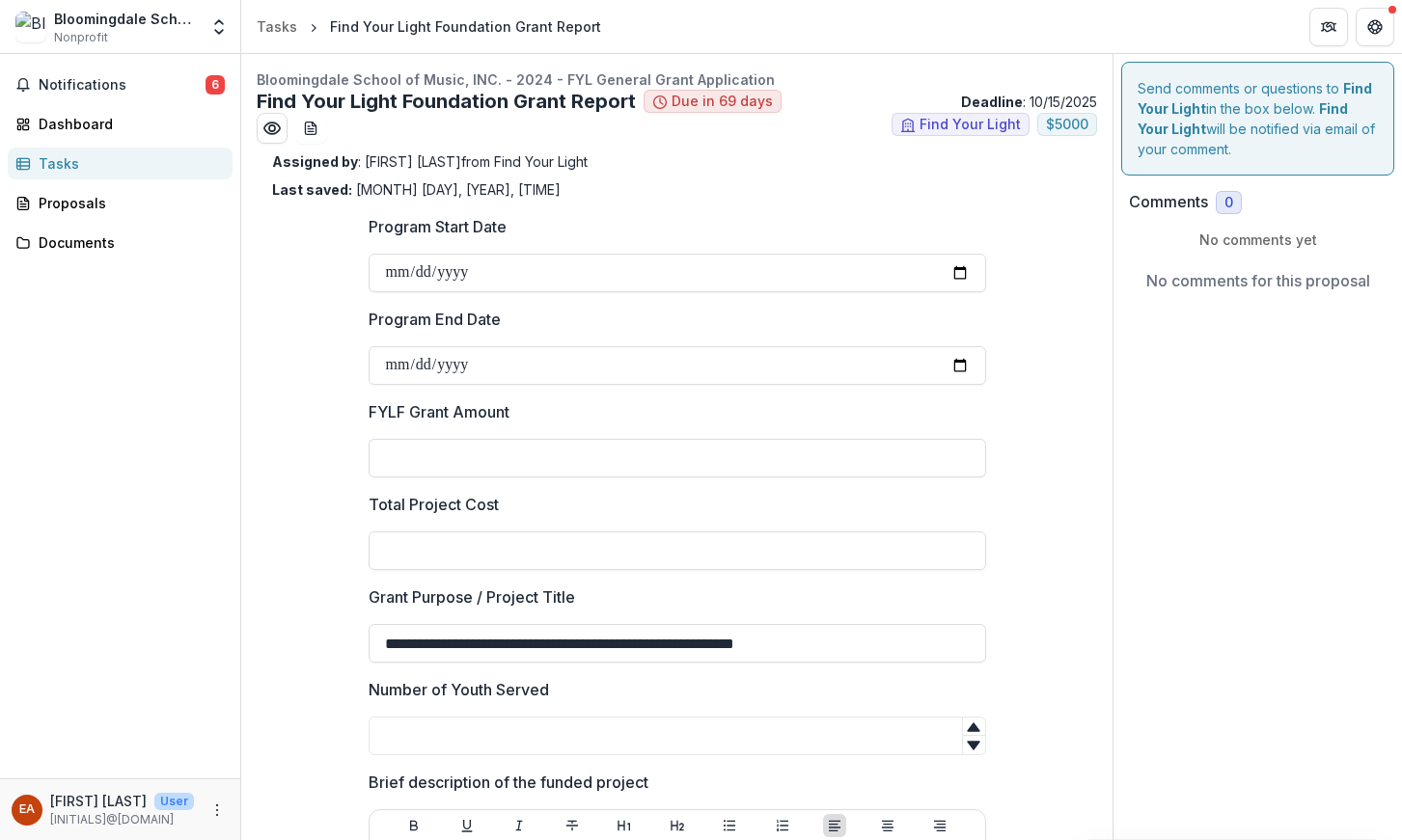 type on "******" 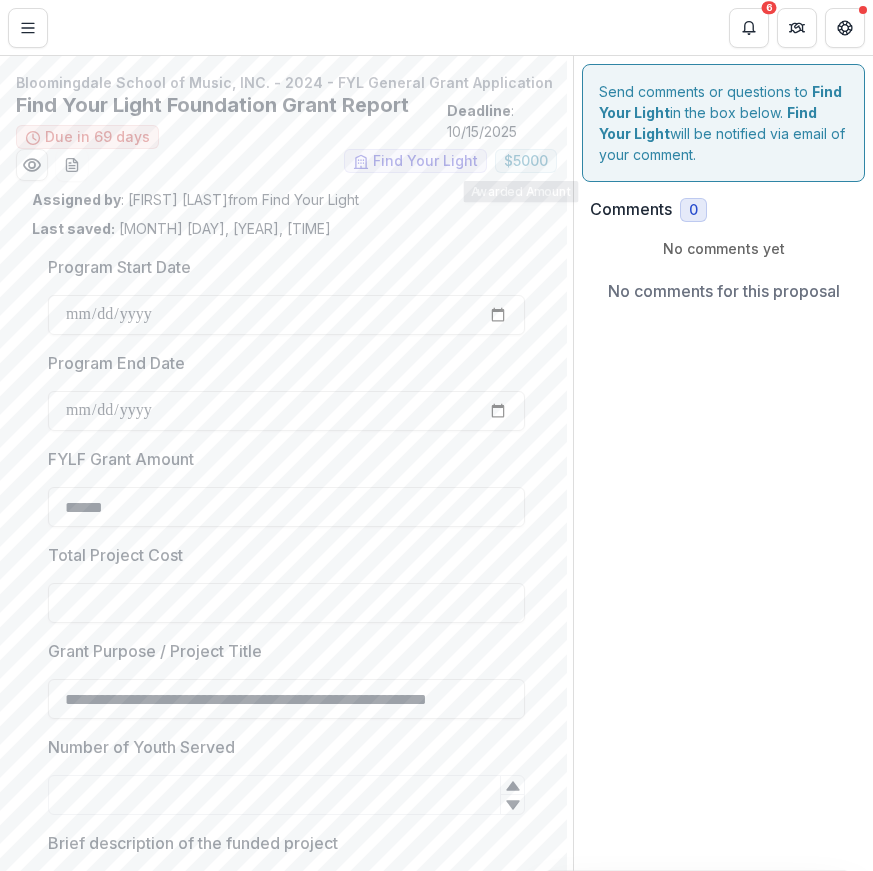 click on "Assigned by :   [FIRST] [LAST]  from   [BRAND]" at bounding box center (286, 199) 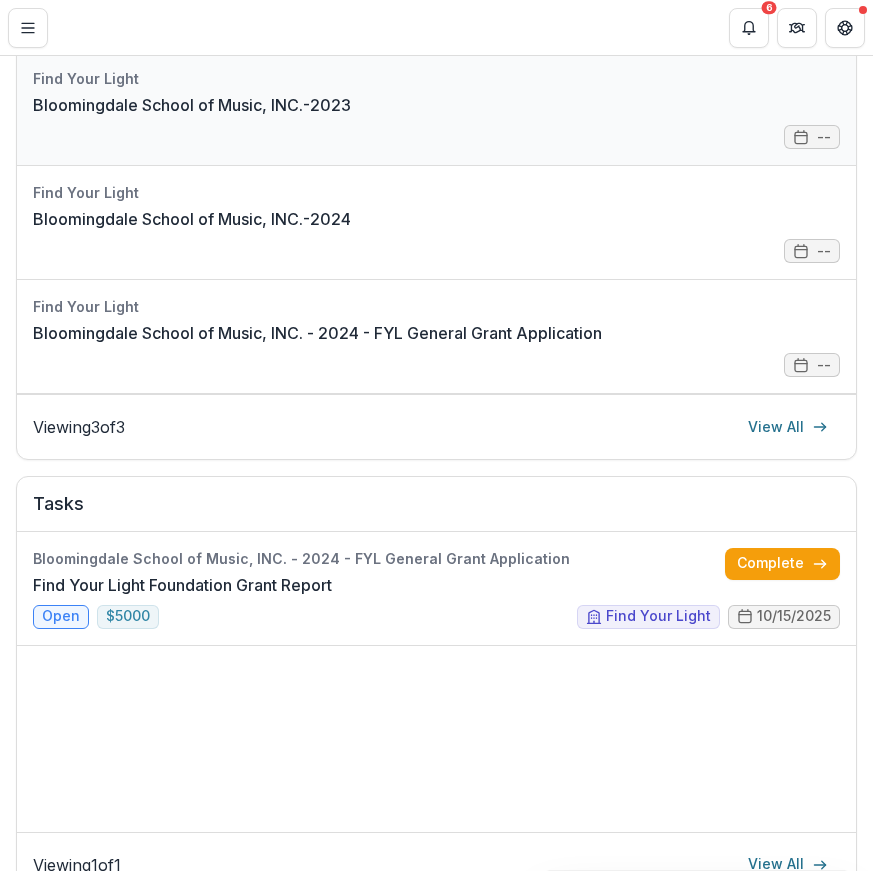 scroll, scrollTop: 482, scrollLeft: 0, axis: vertical 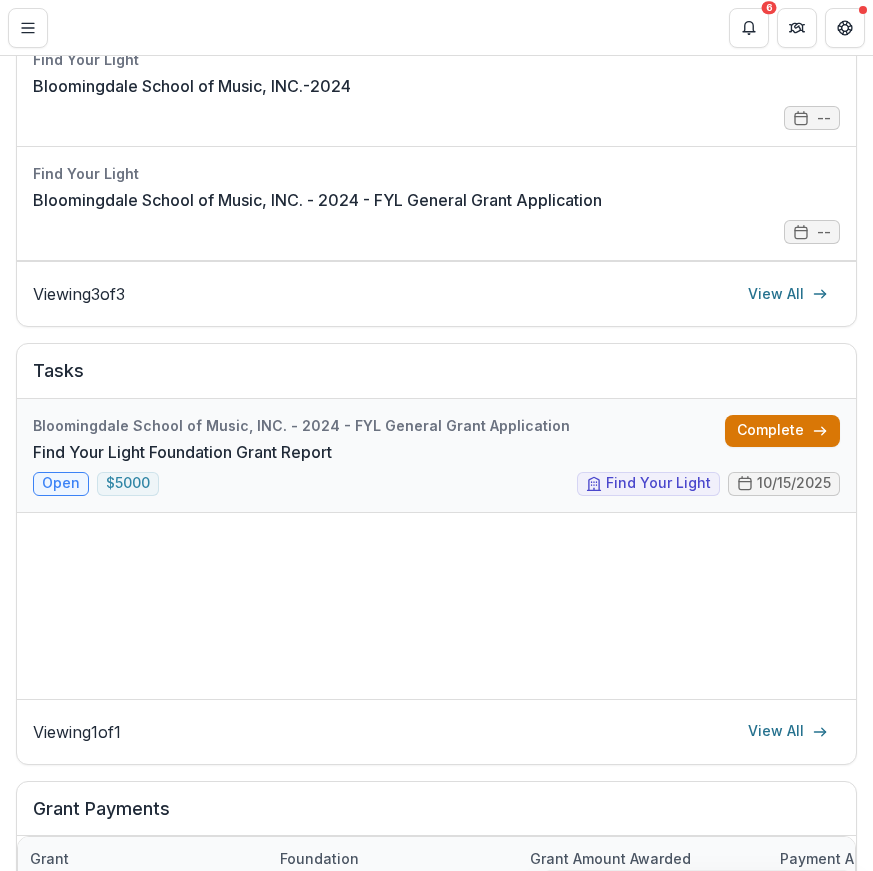 click on "Complete" at bounding box center [782, 431] 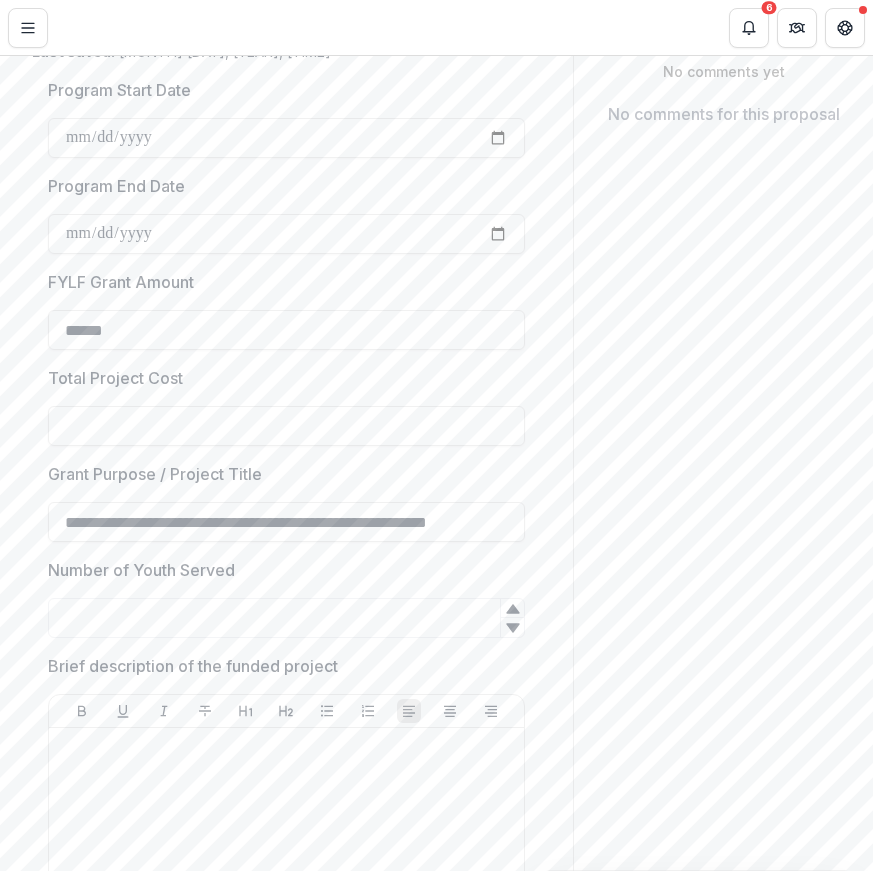 scroll, scrollTop: 180, scrollLeft: 0, axis: vertical 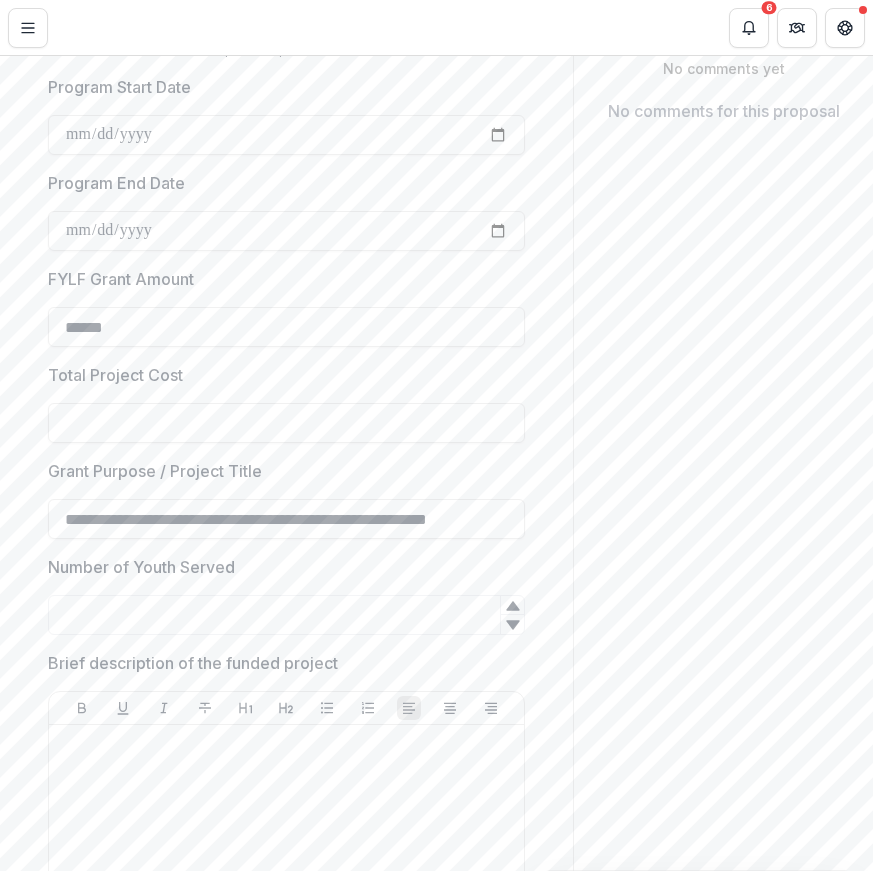 click on "Number of Youth Served" at bounding box center [286, 615] 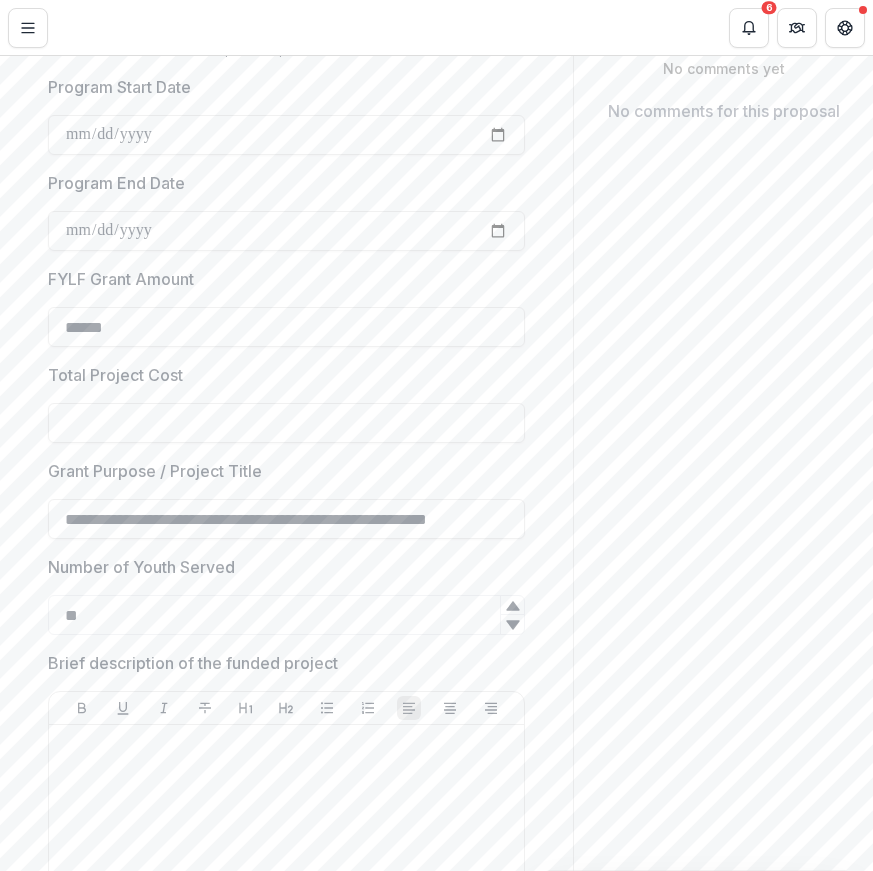 type on "**" 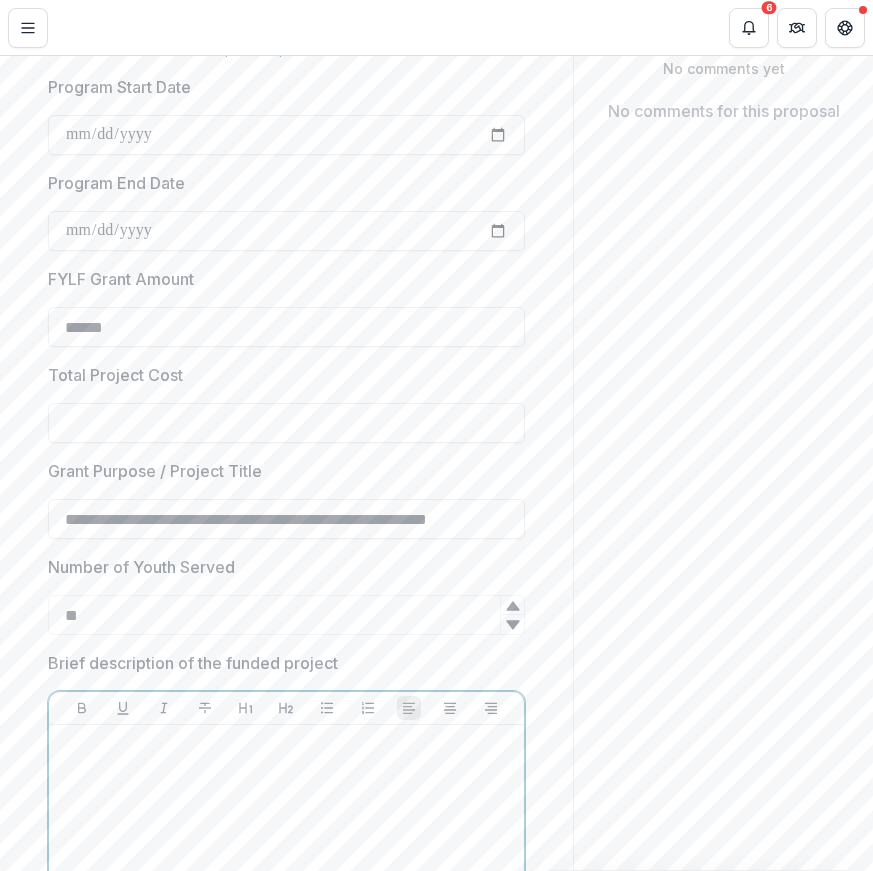 click at bounding box center (286, 744) 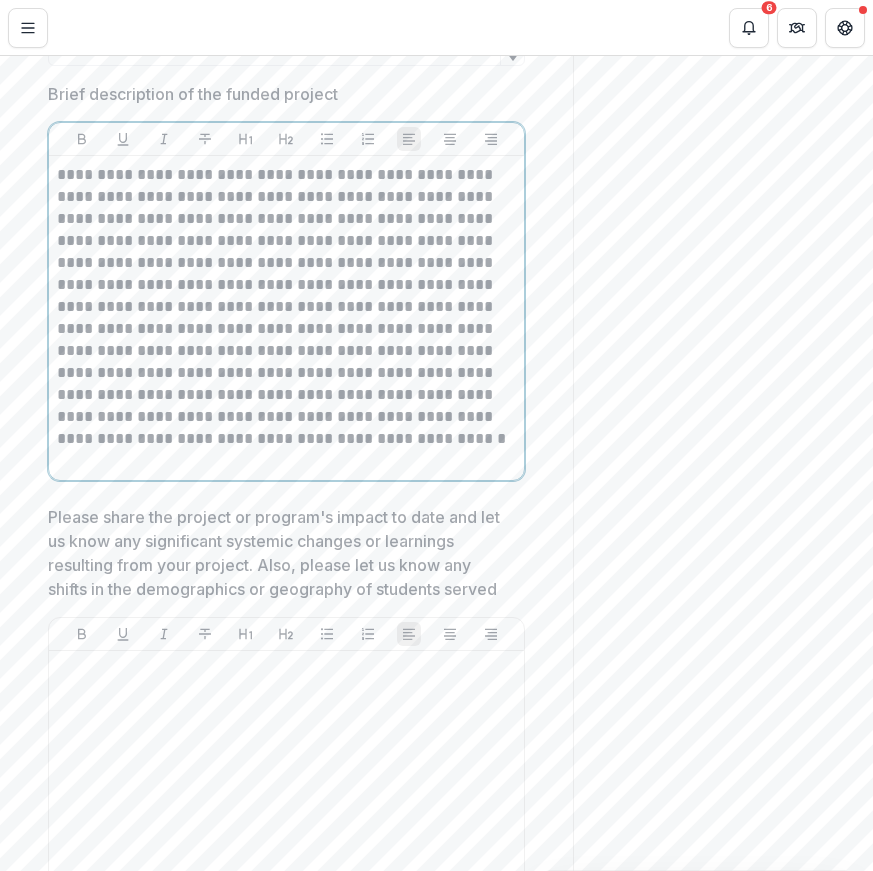 scroll, scrollTop: 750, scrollLeft: 0, axis: vertical 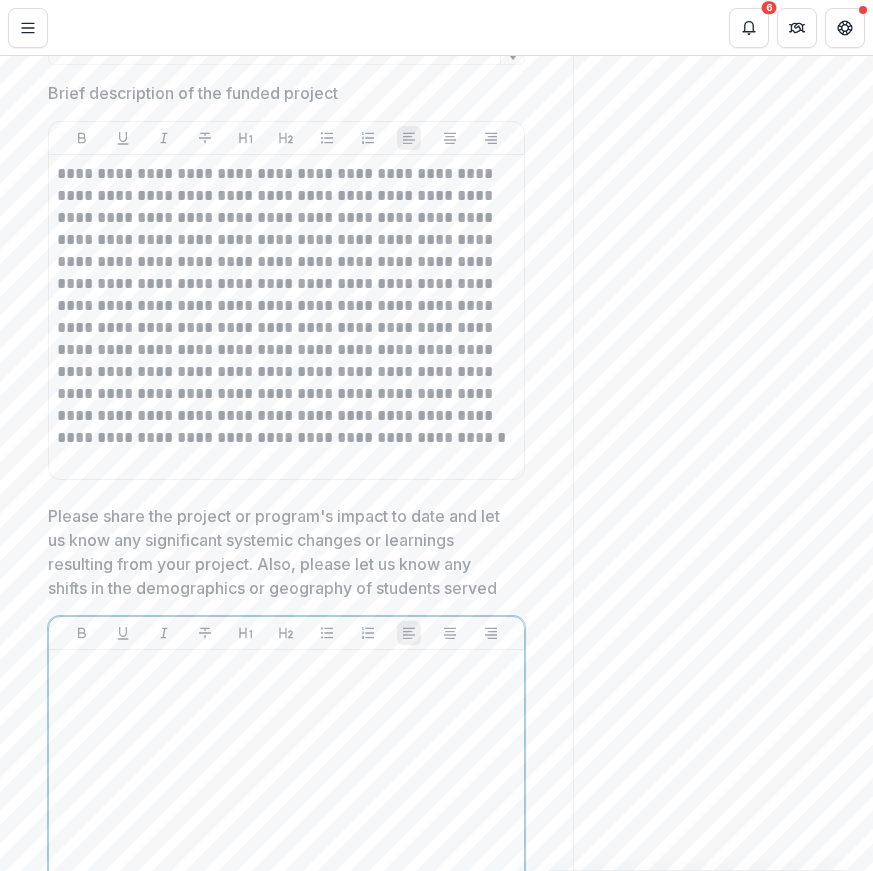 click at bounding box center [286, 669] 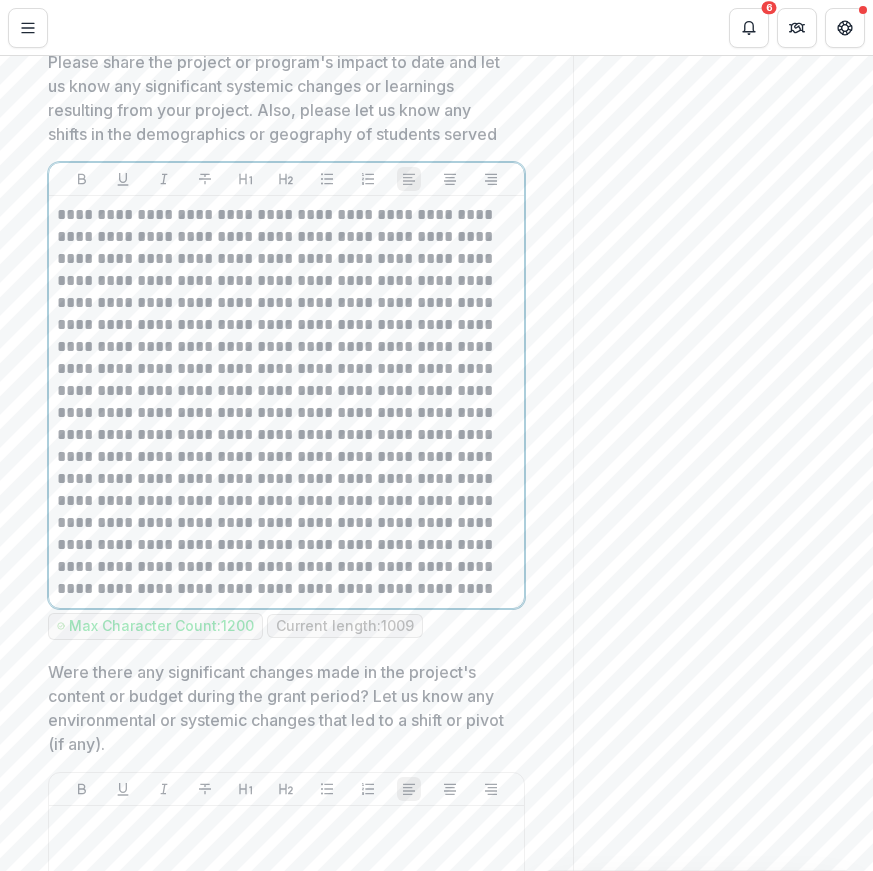 scroll, scrollTop: 1396, scrollLeft: 0, axis: vertical 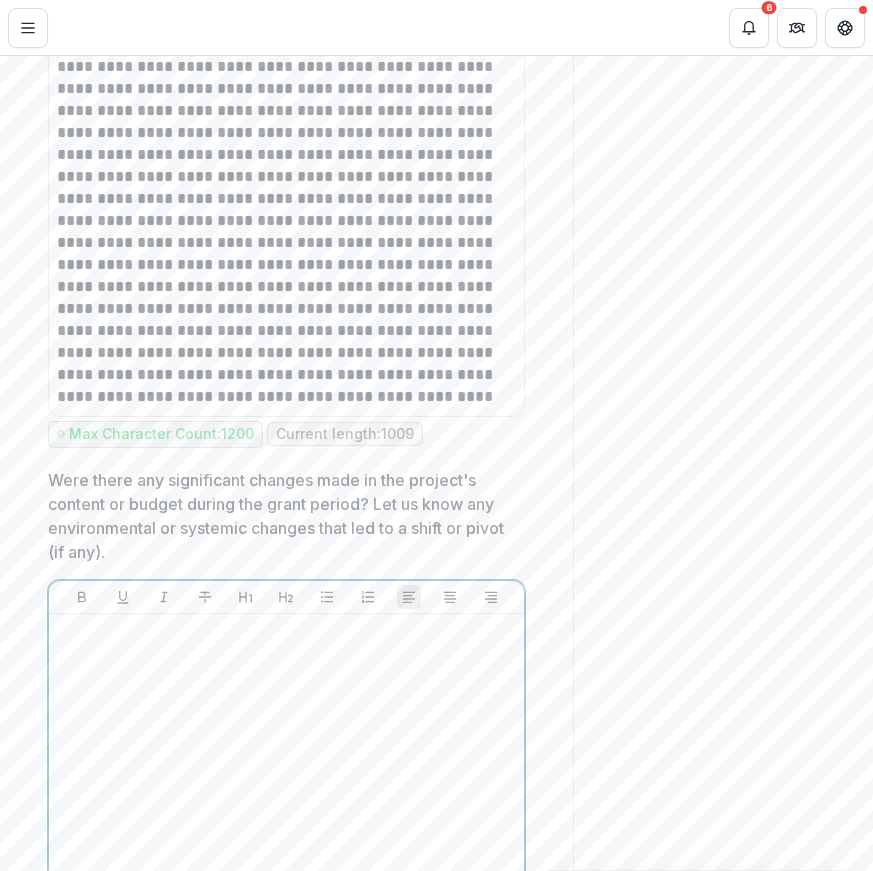 click at bounding box center (286, 772) 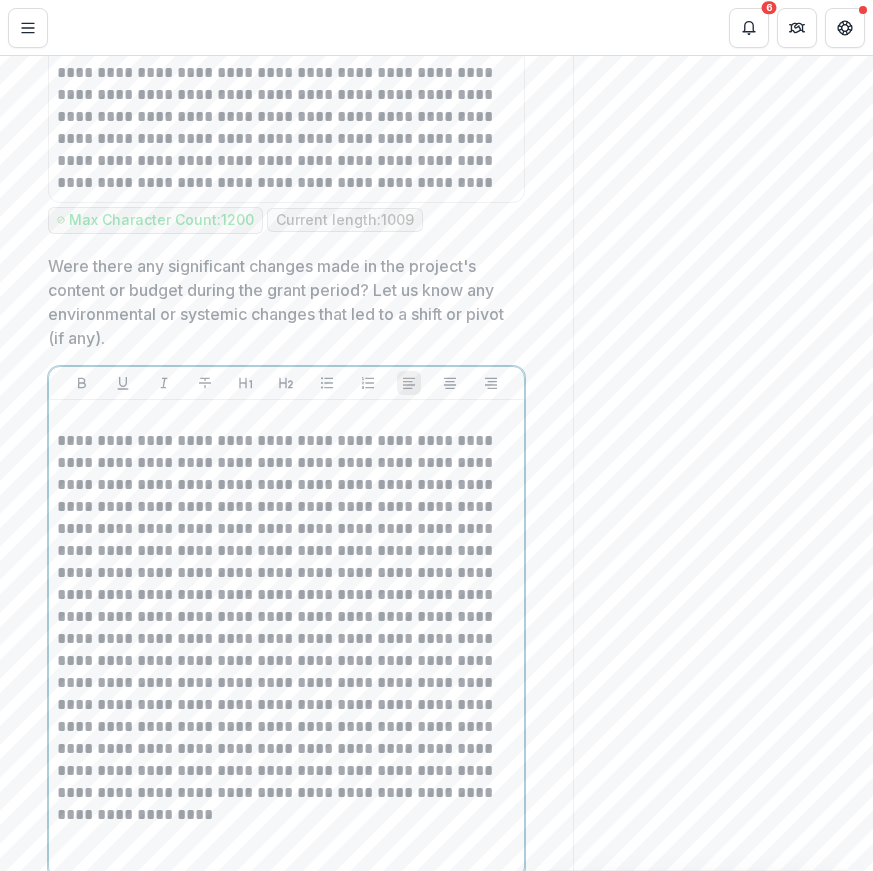 click on "**********" at bounding box center [283, 617] 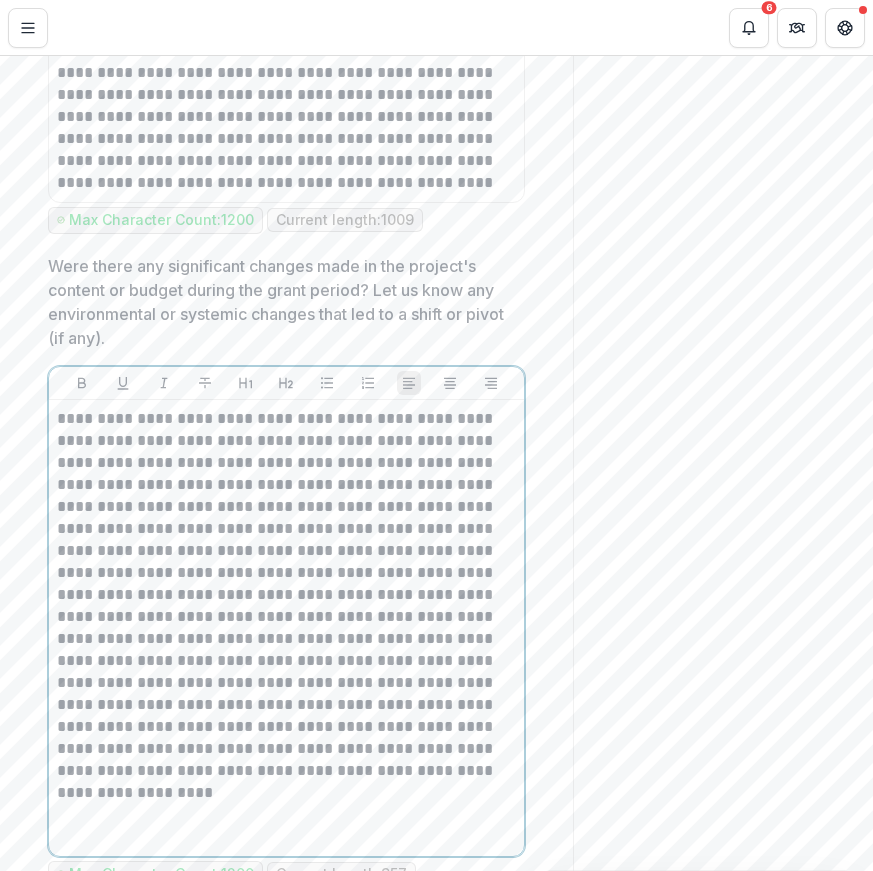 click on "**********" at bounding box center (283, 606) 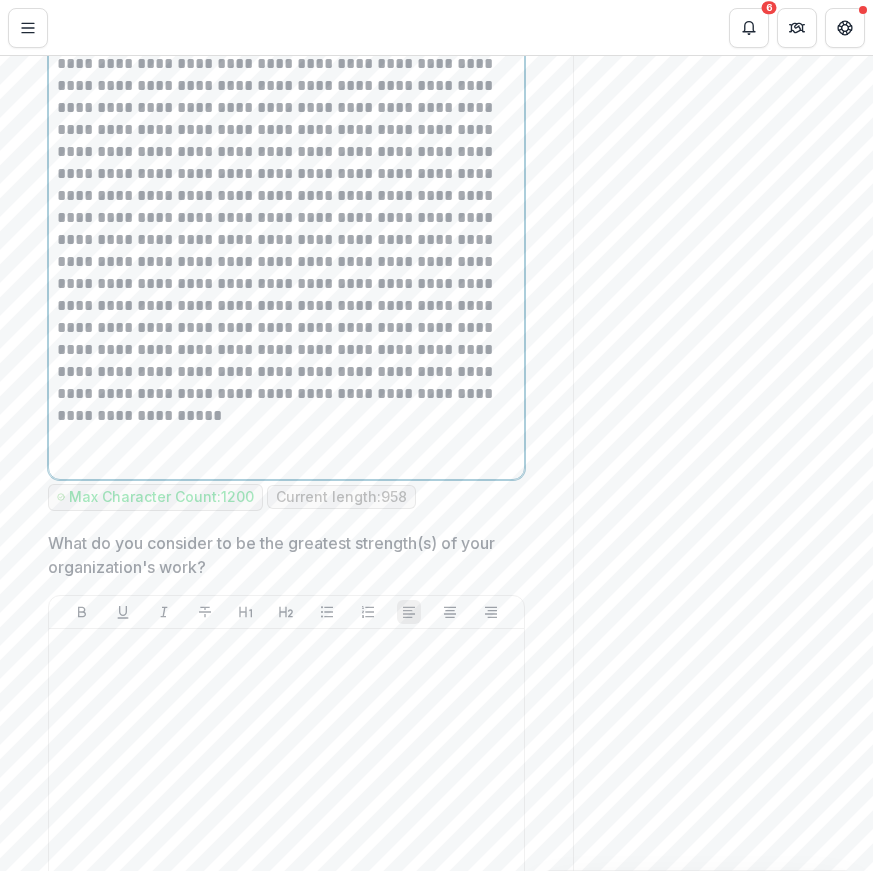 scroll, scrollTop: 1992, scrollLeft: 0, axis: vertical 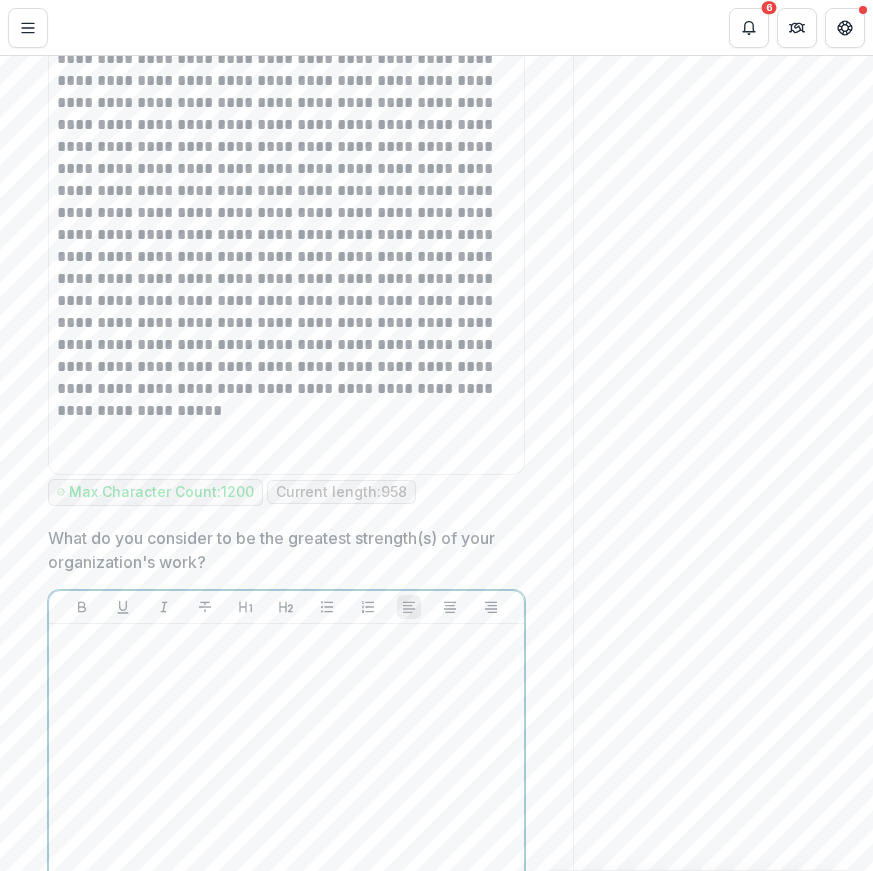 click at bounding box center [286, 782] 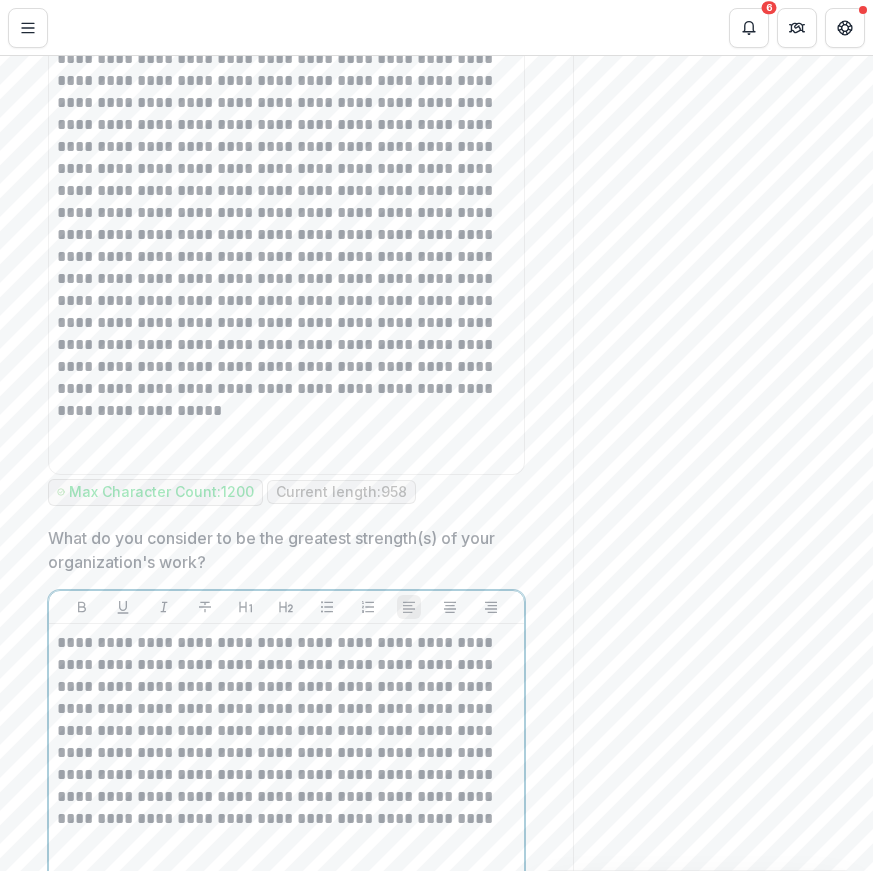 scroll, scrollTop: 2279, scrollLeft: 0, axis: vertical 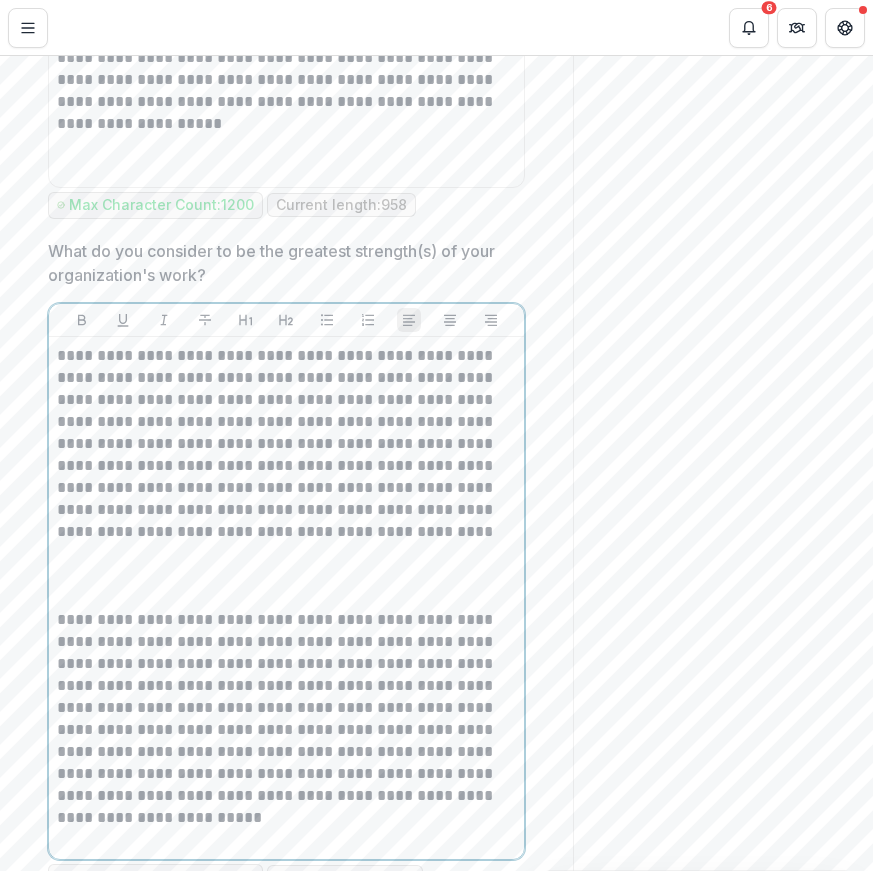 click at bounding box center [286, 587] 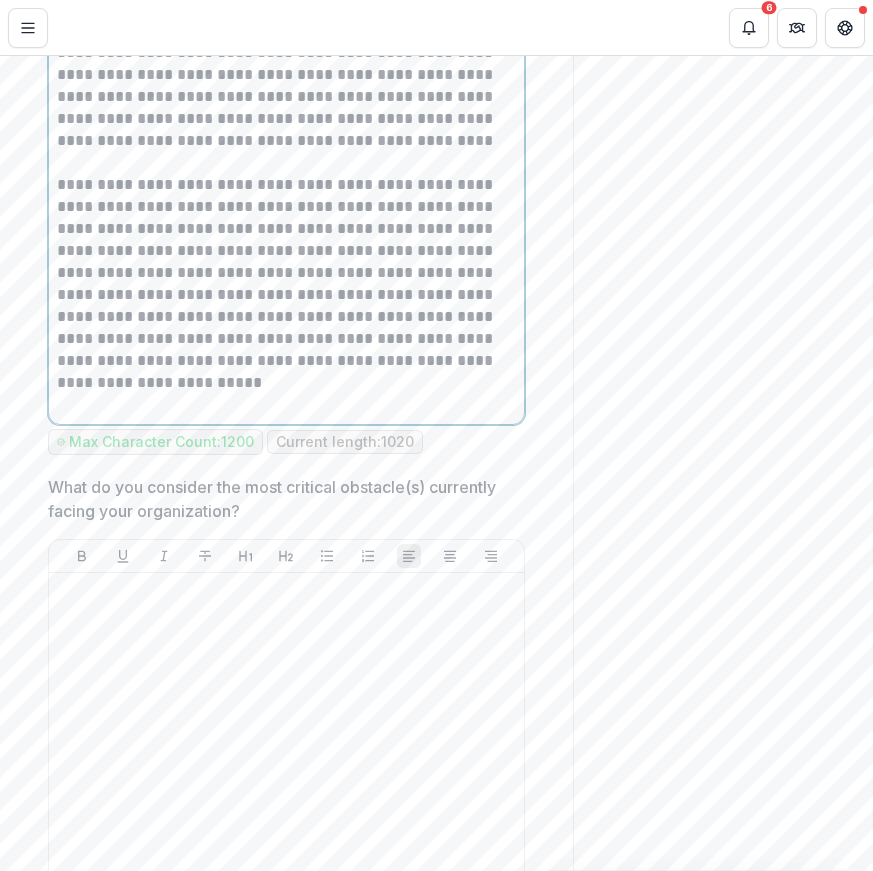 scroll, scrollTop: 2708, scrollLeft: 0, axis: vertical 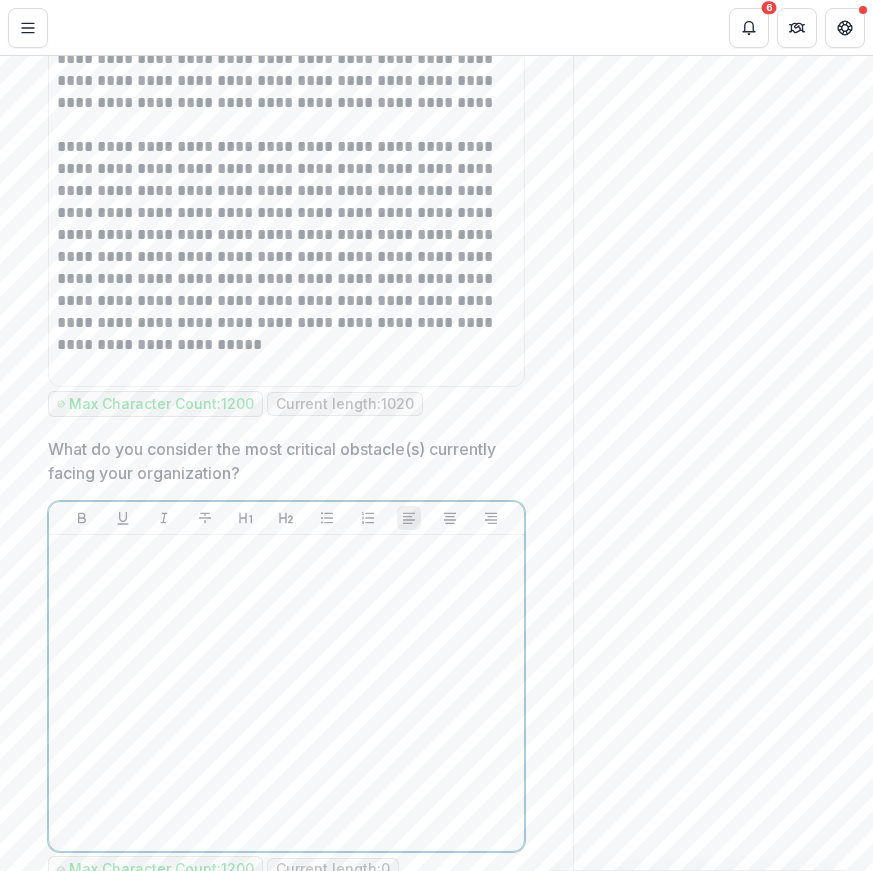 click at bounding box center [286, 693] 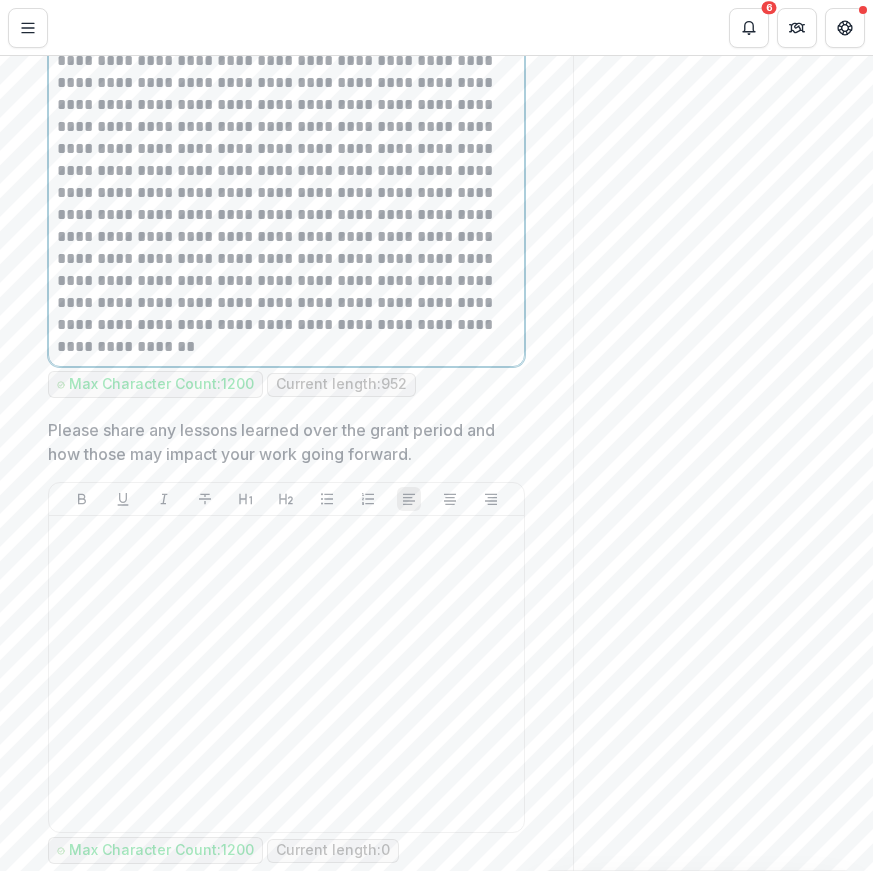 scroll, scrollTop: 3345, scrollLeft: 0, axis: vertical 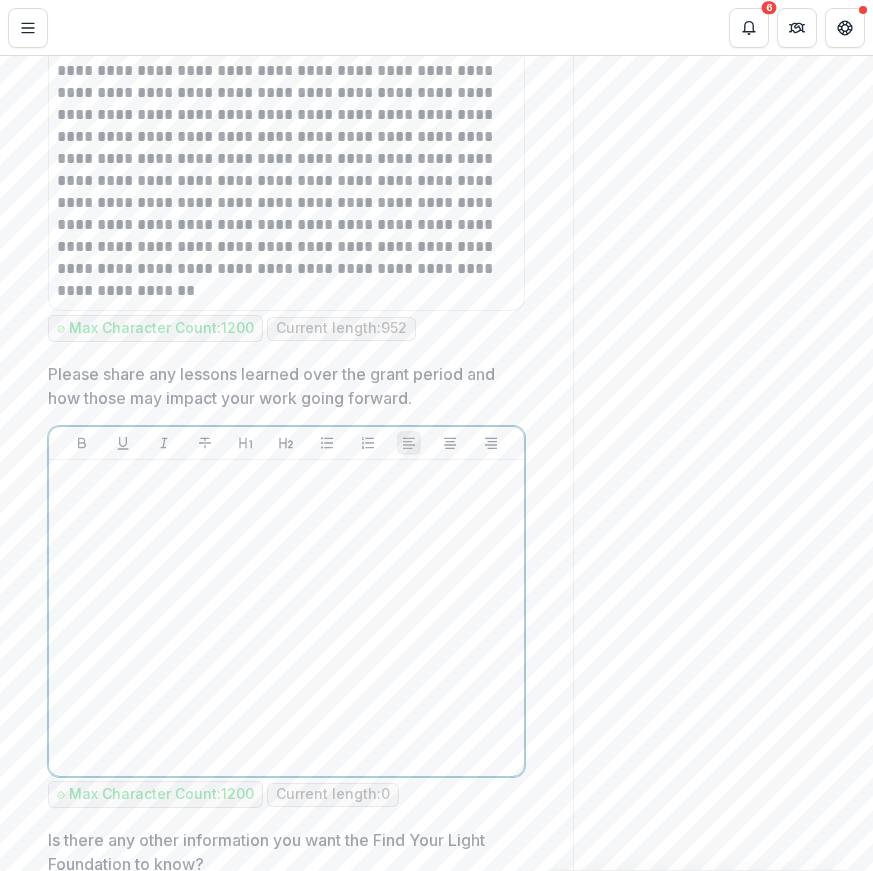 click at bounding box center (286, 479) 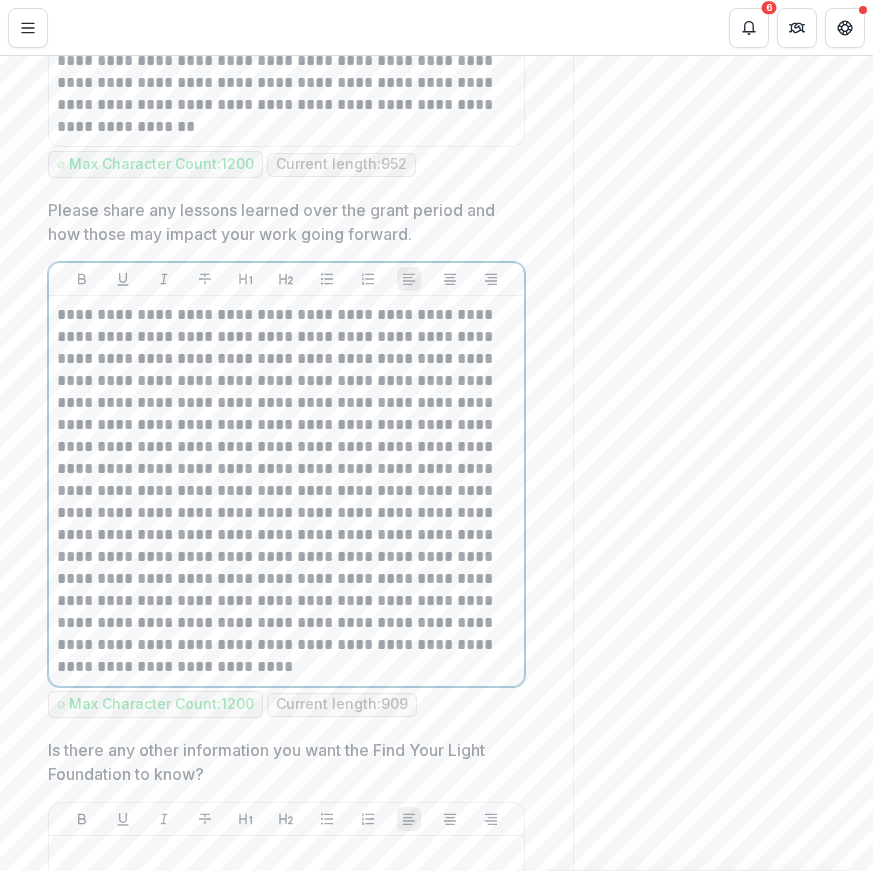 scroll, scrollTop: 3740, scrollLeft: 0, axis: vertical 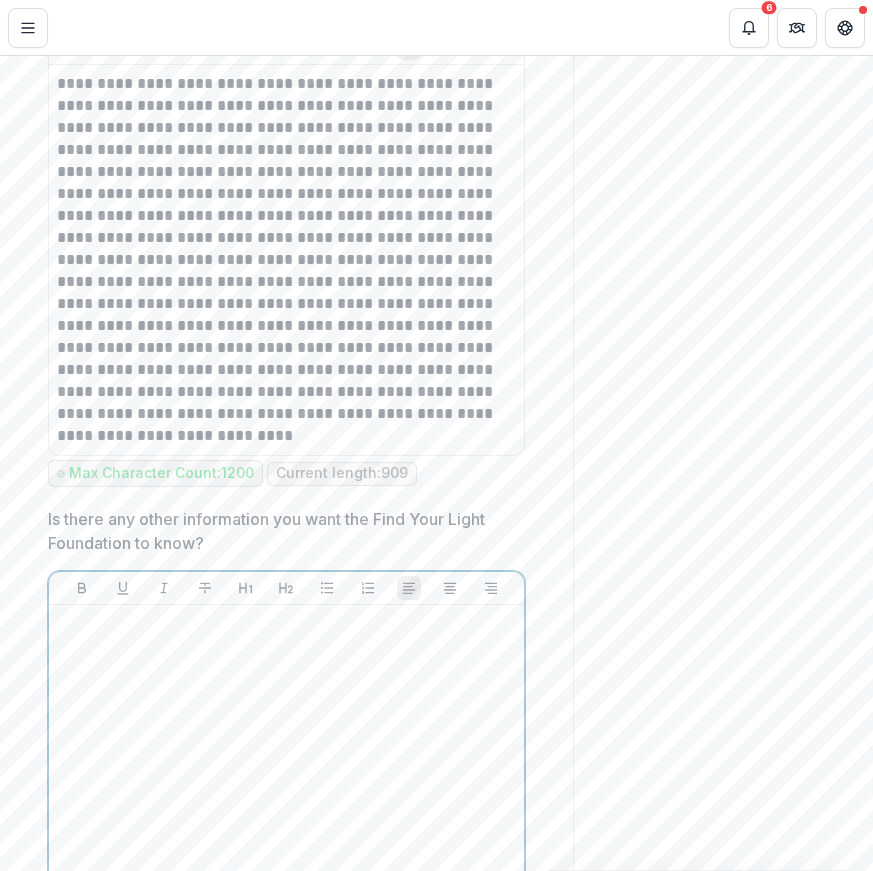 click at bounding box center (286, 624) 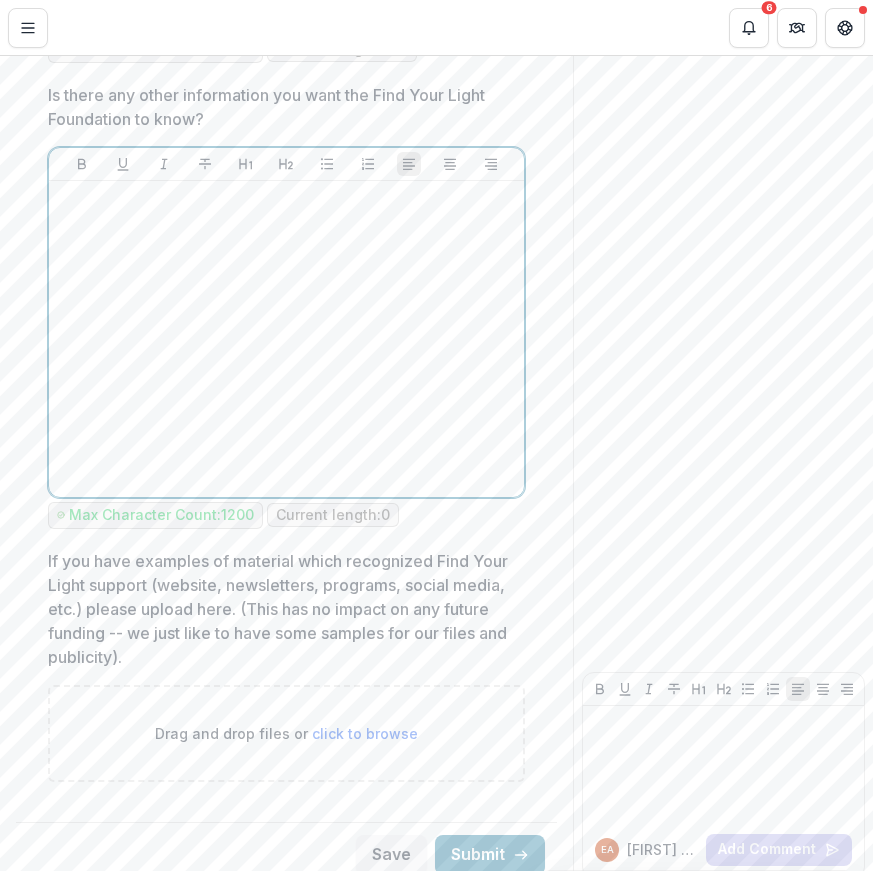 scroll, scrollTop: 4163, scrollLeft: 0, axis: vertical 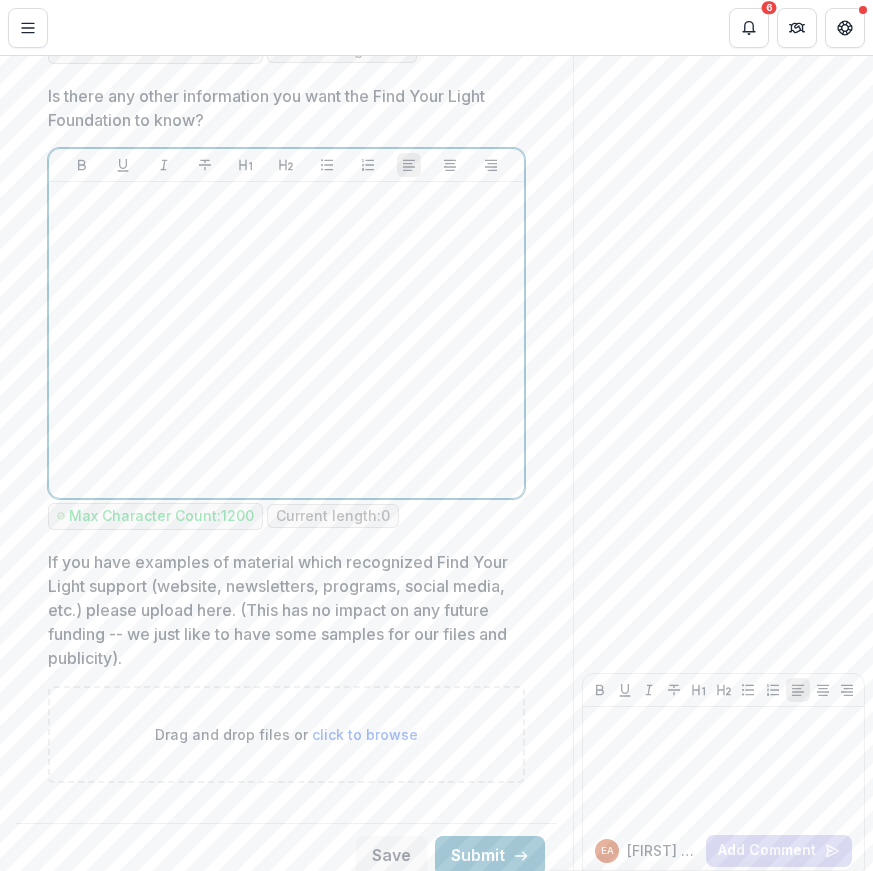 click at bounding box center (286, 340) 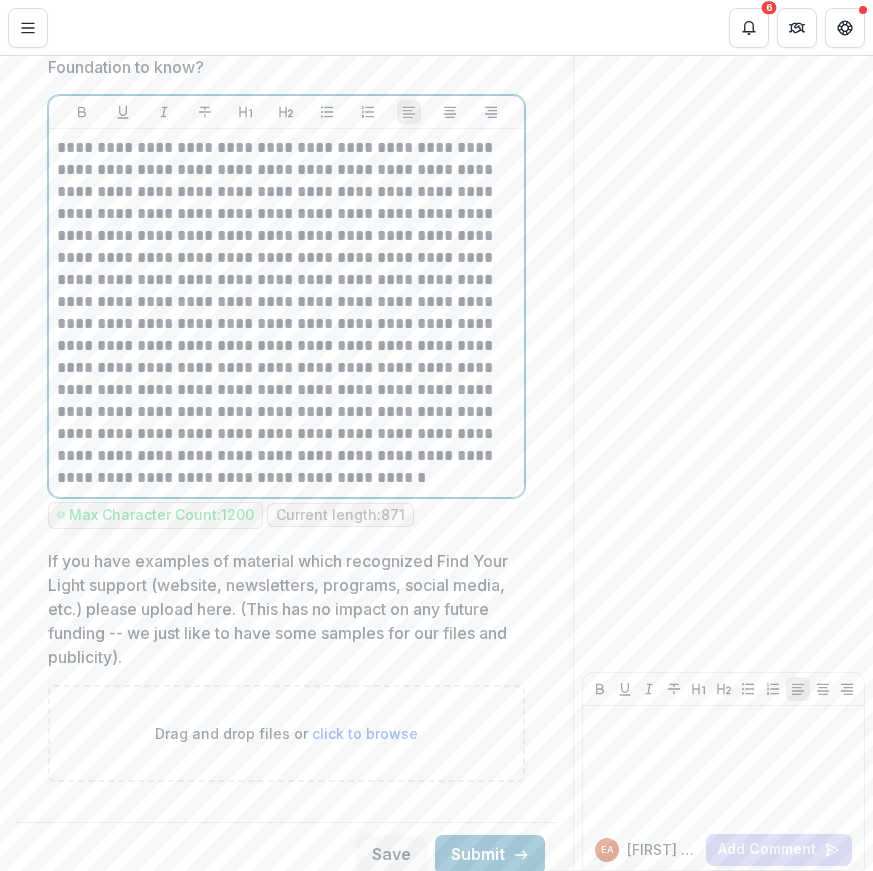 scroll, scrollTop: 4215, scrollLeft: 0, axis: vertical 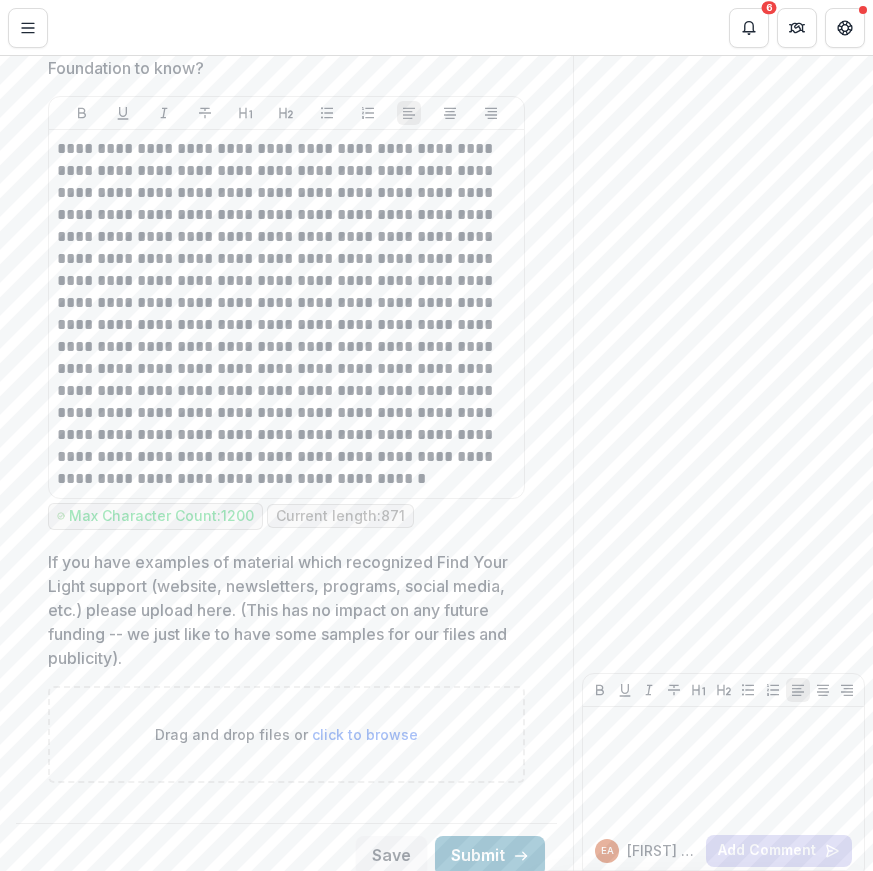 click on "click to browse" at bounding box center (365, 734) 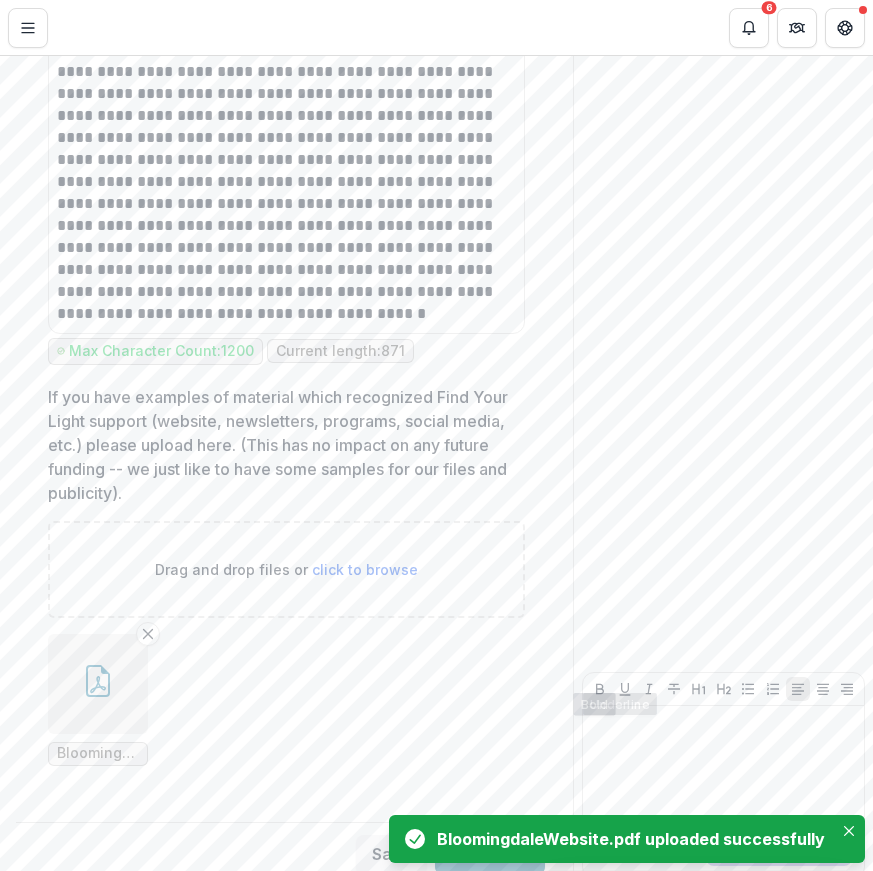 scroll, scrollTop: 4379, scrollLeft: 0, axis: vertical 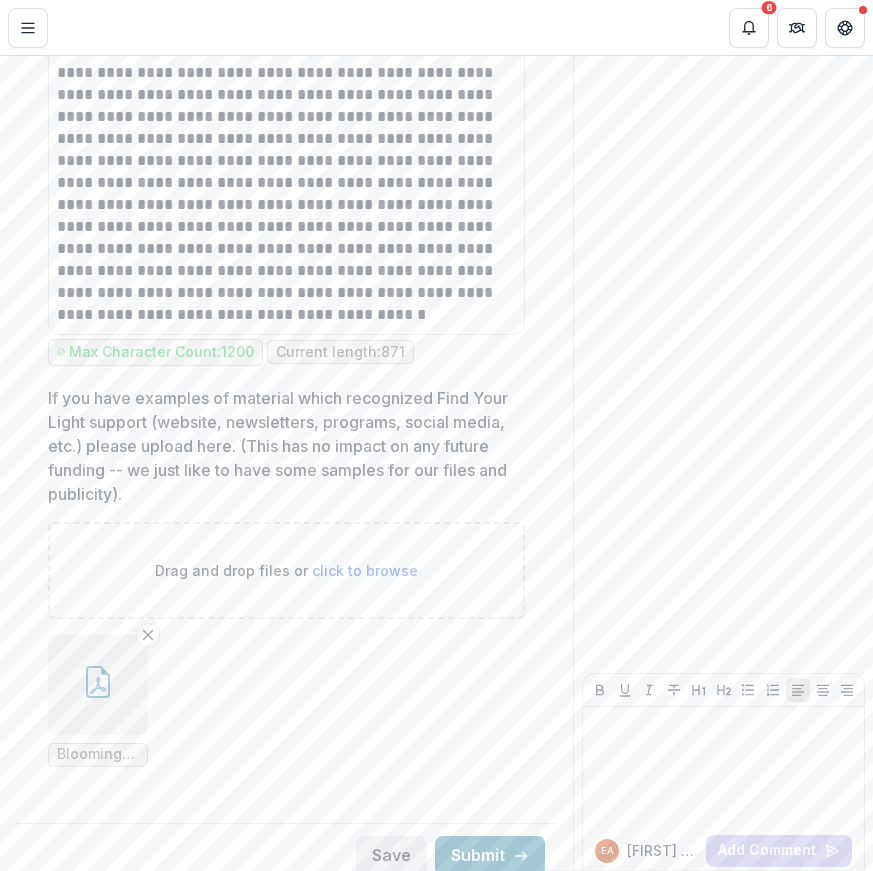 click on "Save" at bounding box center (391, 856) 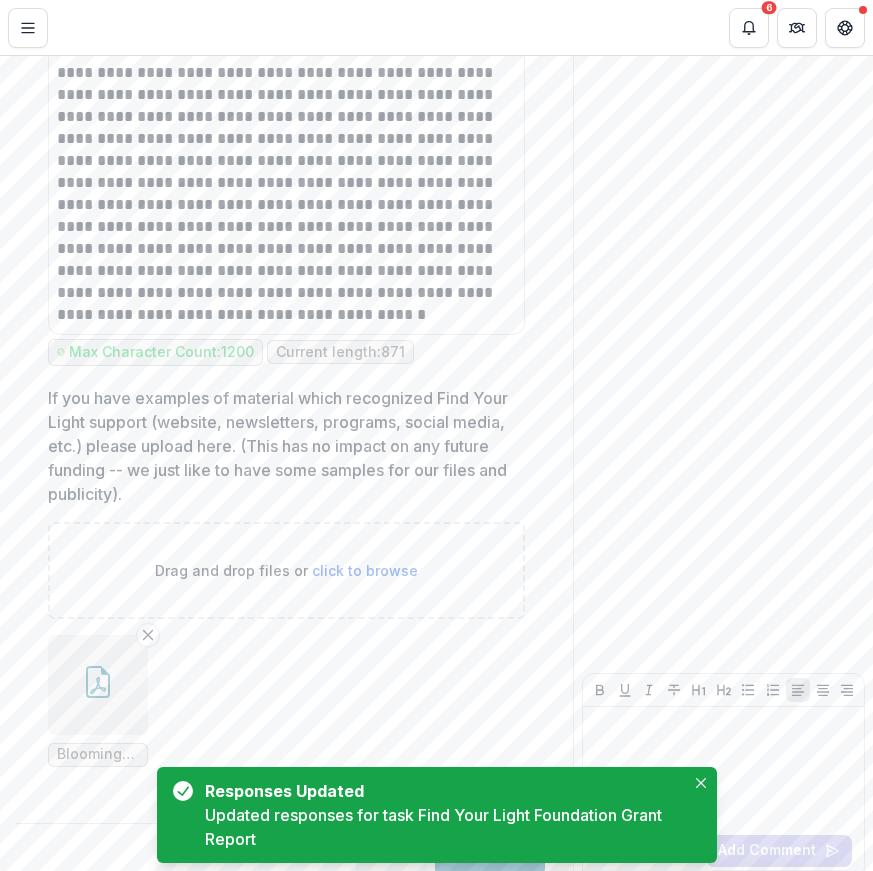 click on "Send comments or questions to   [BRAND]  in the box below.   [BRAND]  will be notified via email of your comment. Comments 0 No comments yet No comments for this proposal [INITIALS] [FIRST] [LAST] Add Comment" at bounding box center [723, -1718] 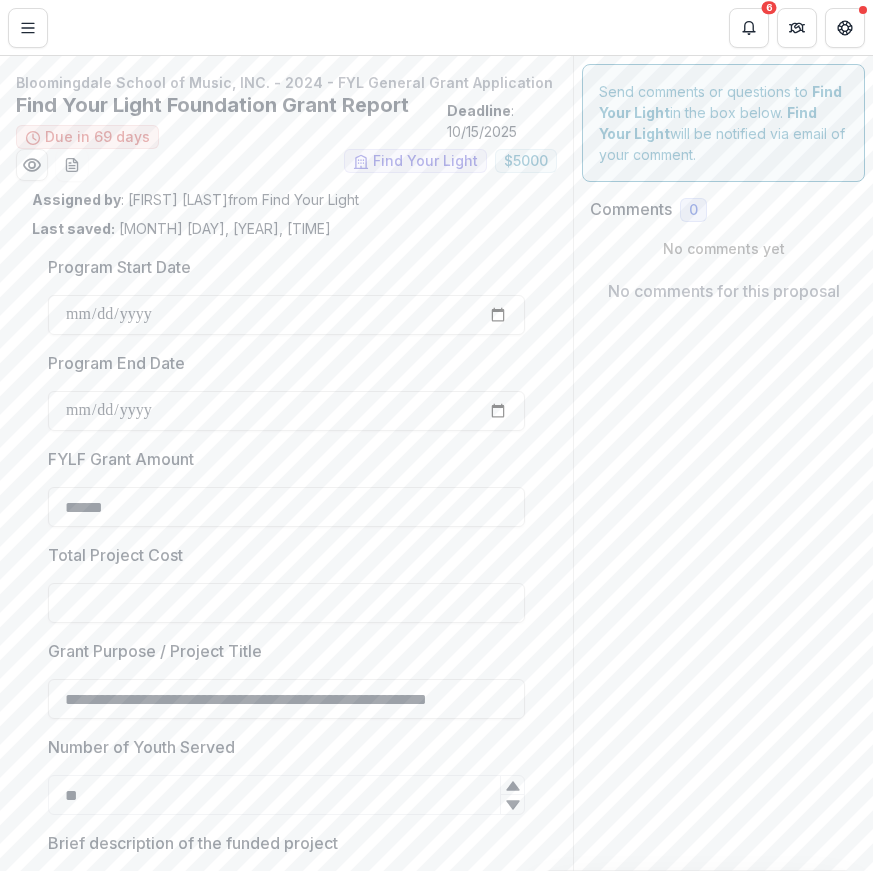 scroll, scrollTop: 0, scrollLeft: 0, axis: both 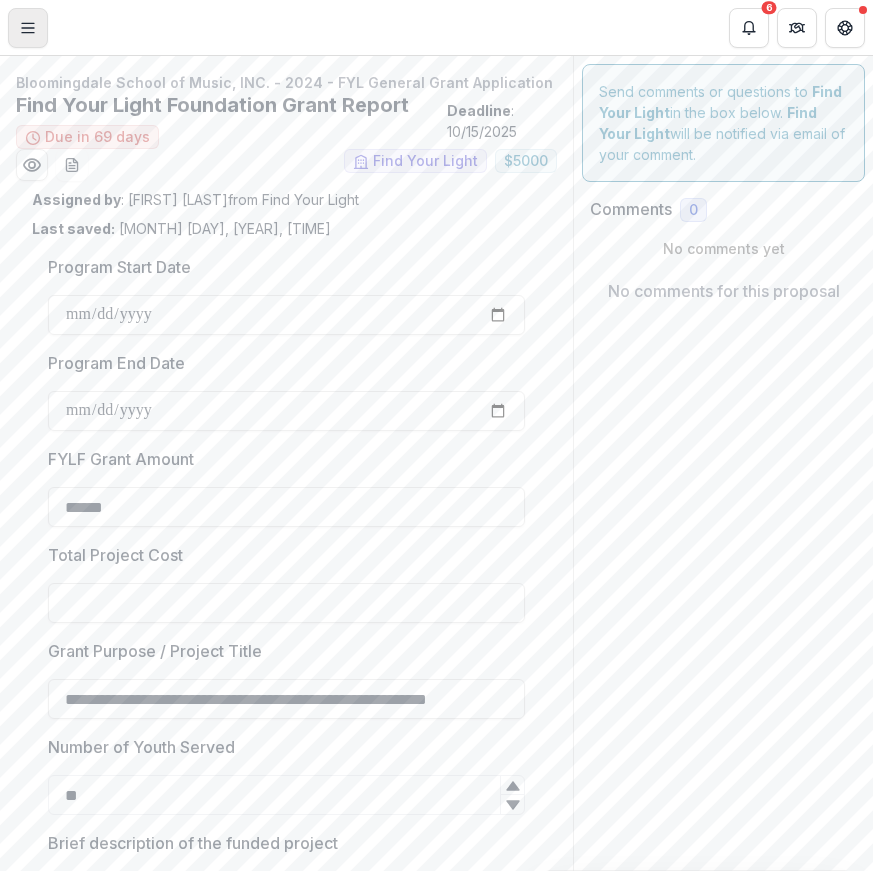 click 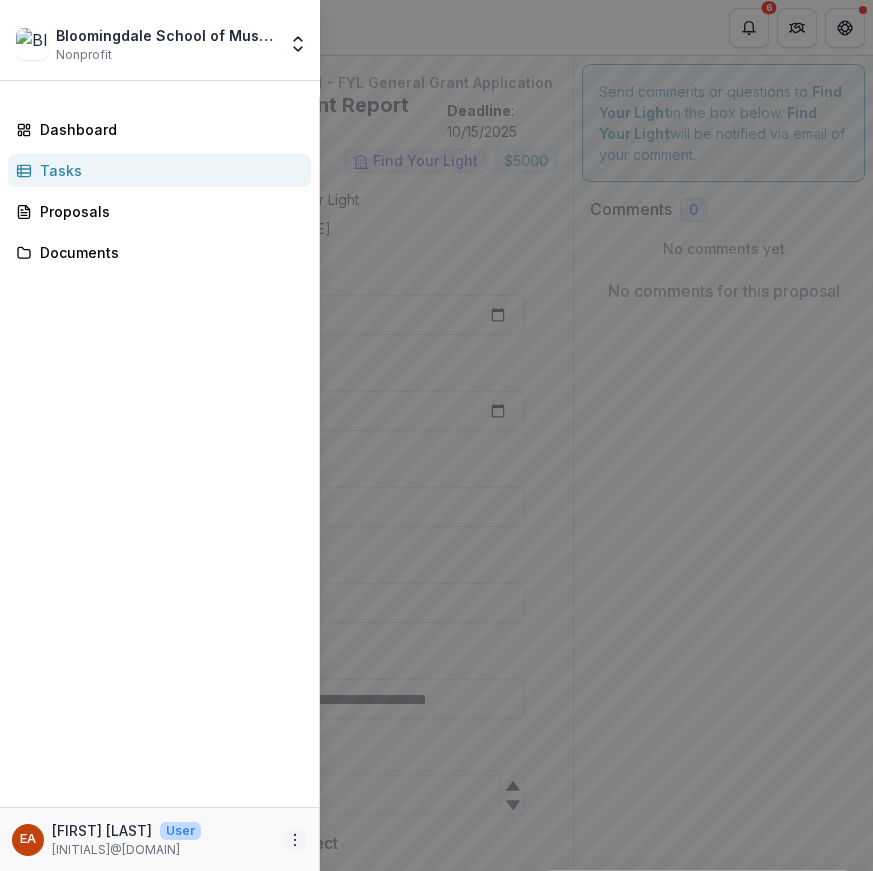 click 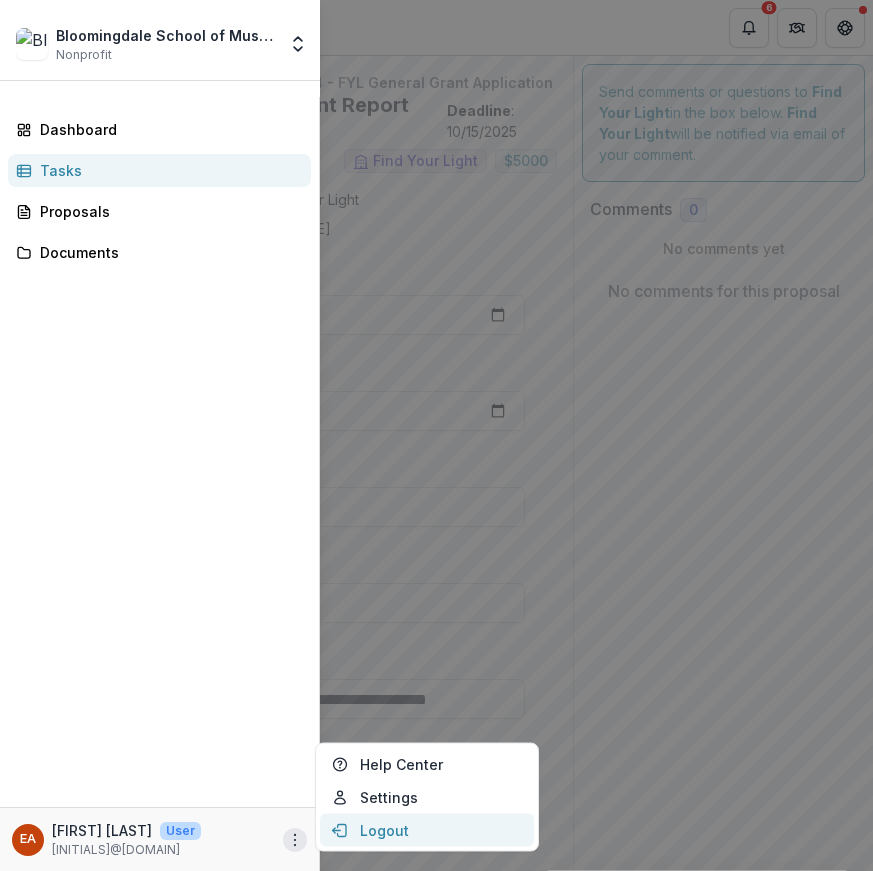 click 